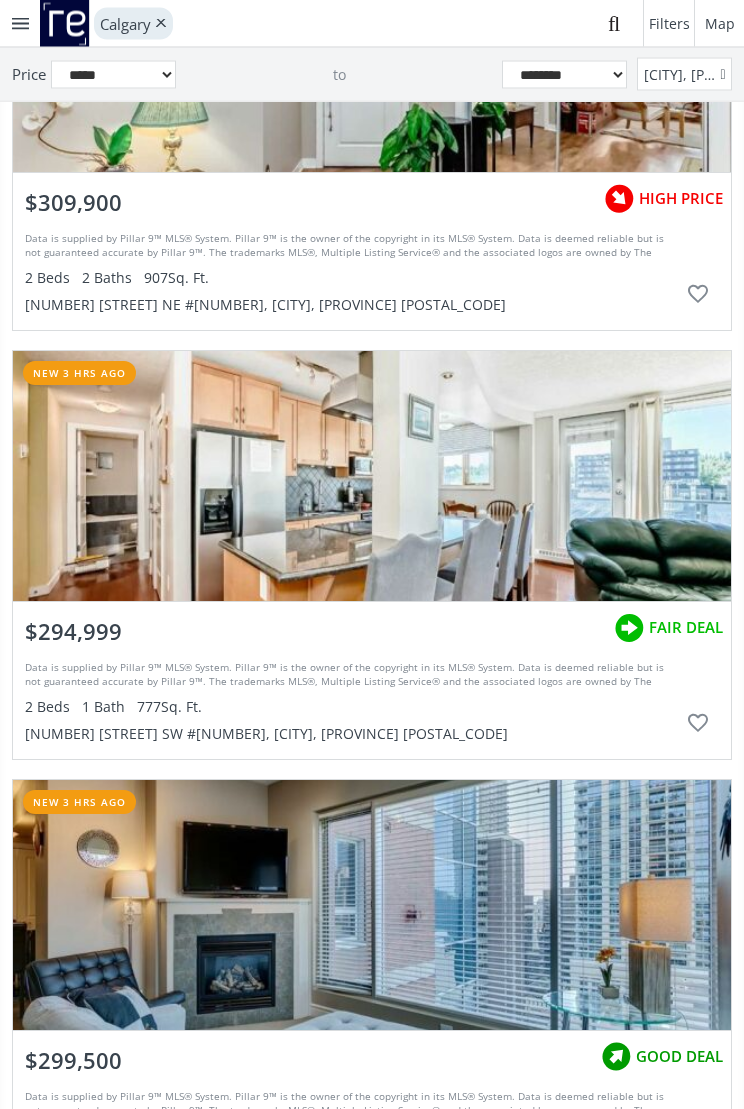 scroll, scrollTop: 717, scrollLeft: 0, axis: vertical 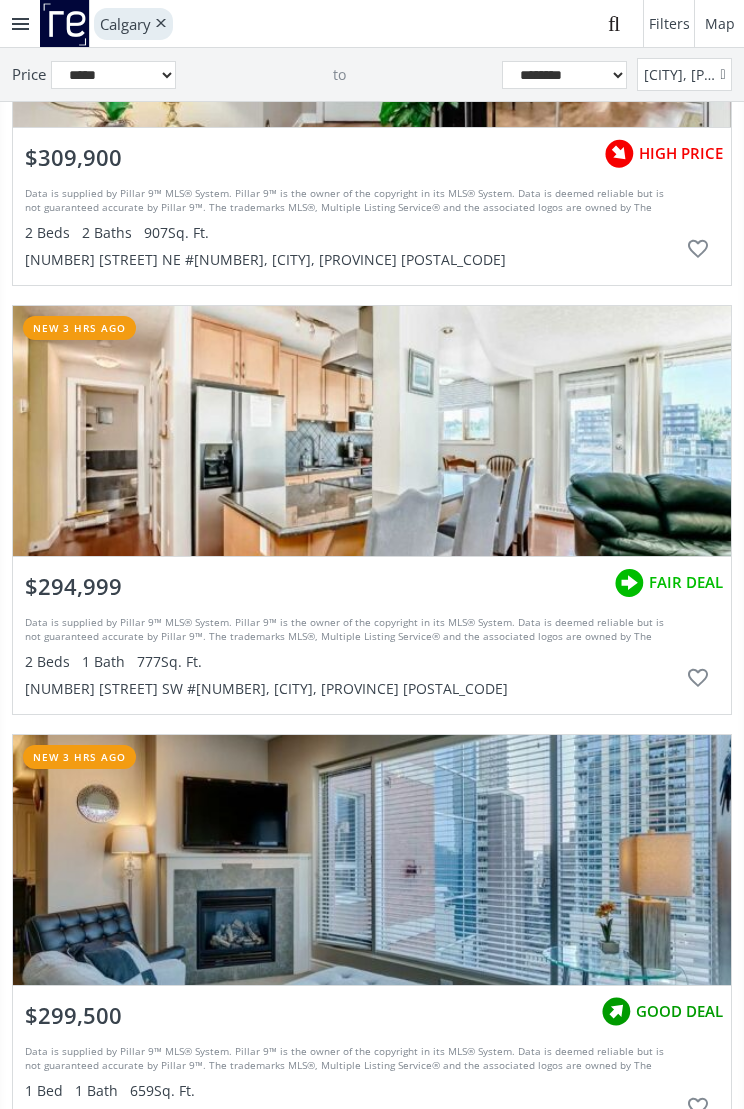 click at bounding box center (372, 431) 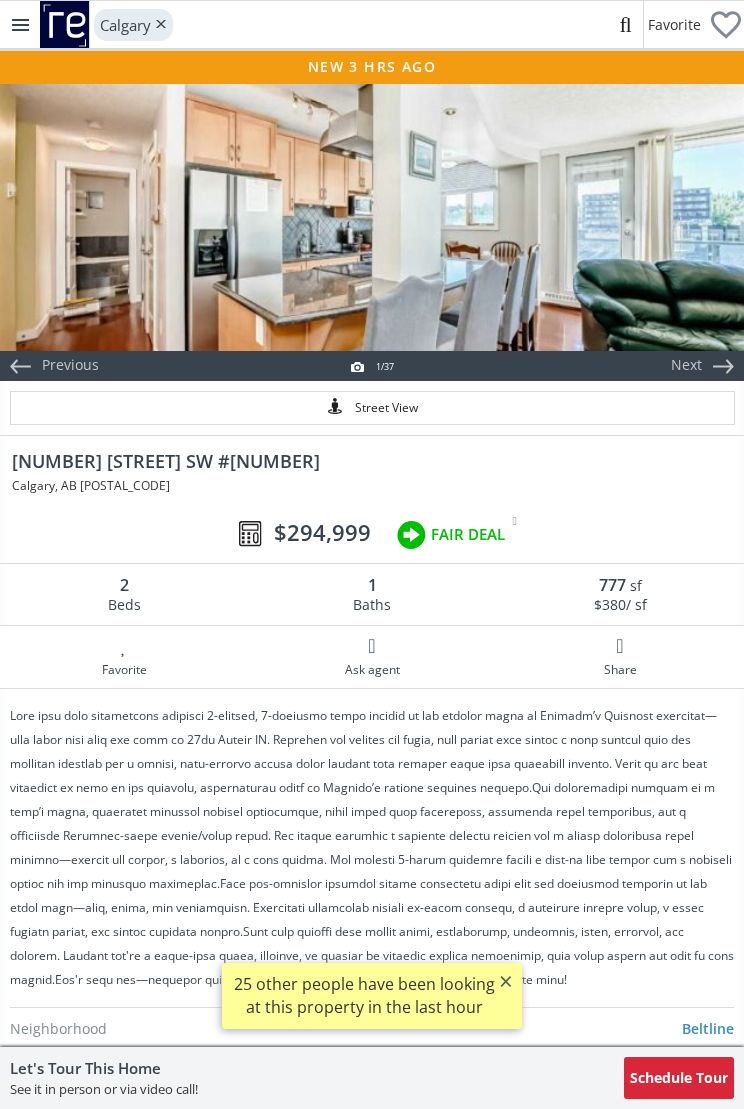 click at bounding box center (372, 216) 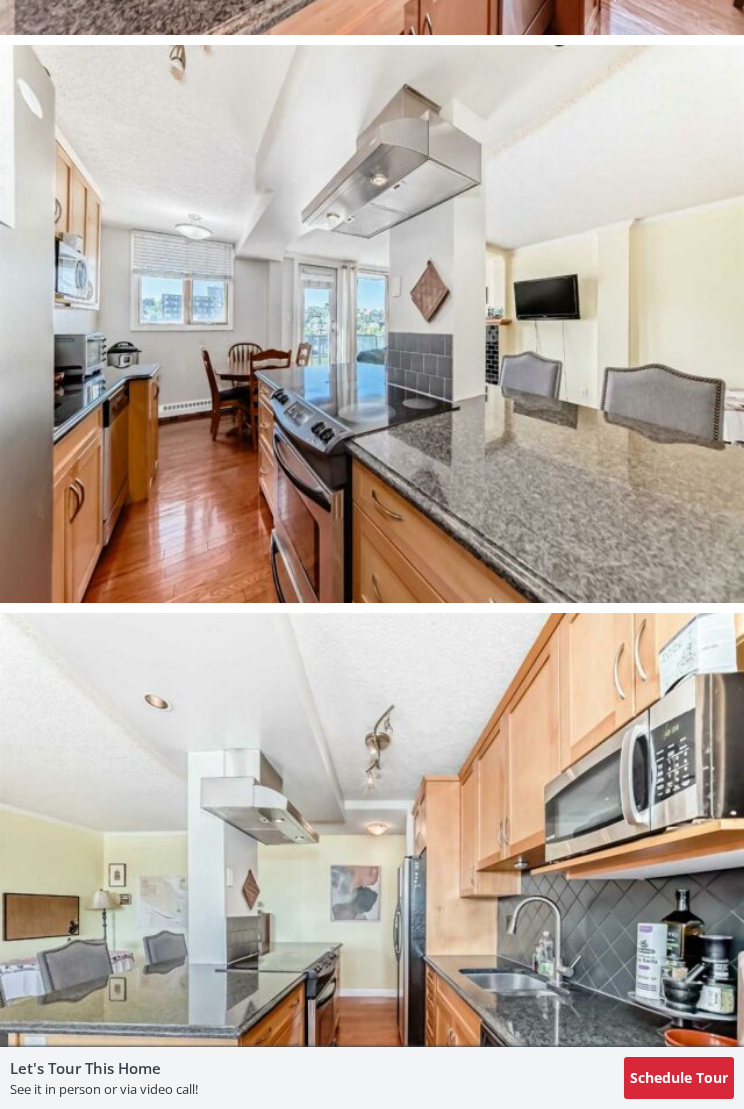 scroll, scrollTop: 4614, scrollLeft: 0, axis: vertical 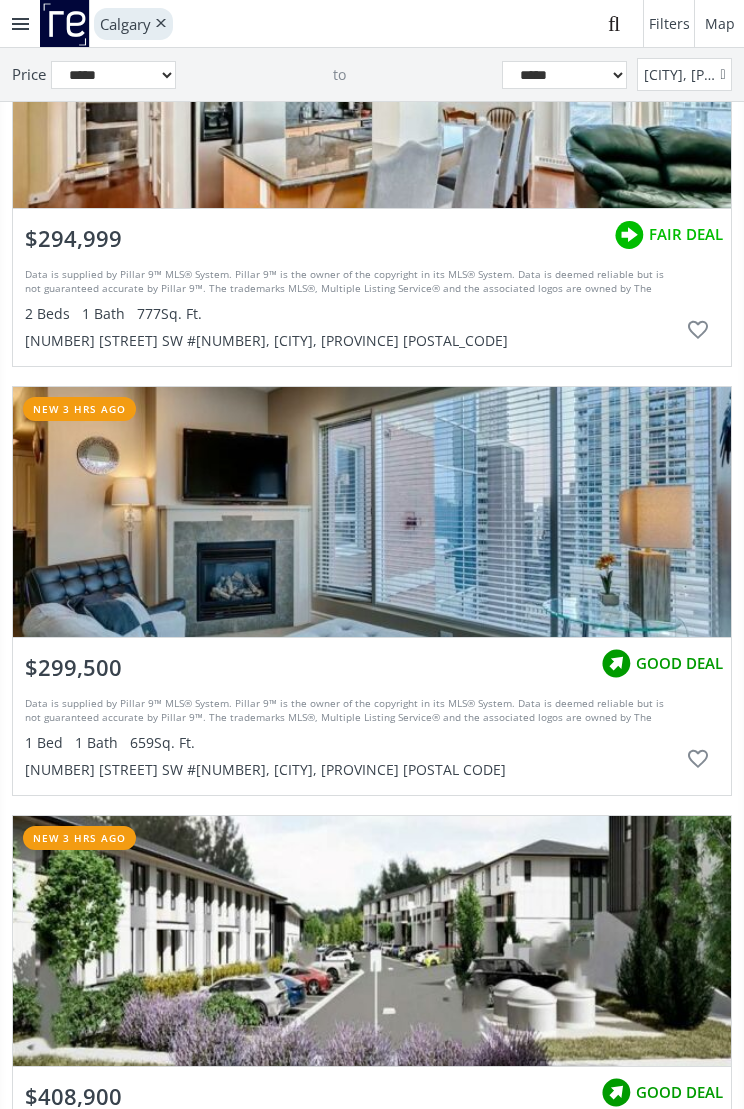 click at bounding box center (372, 512) 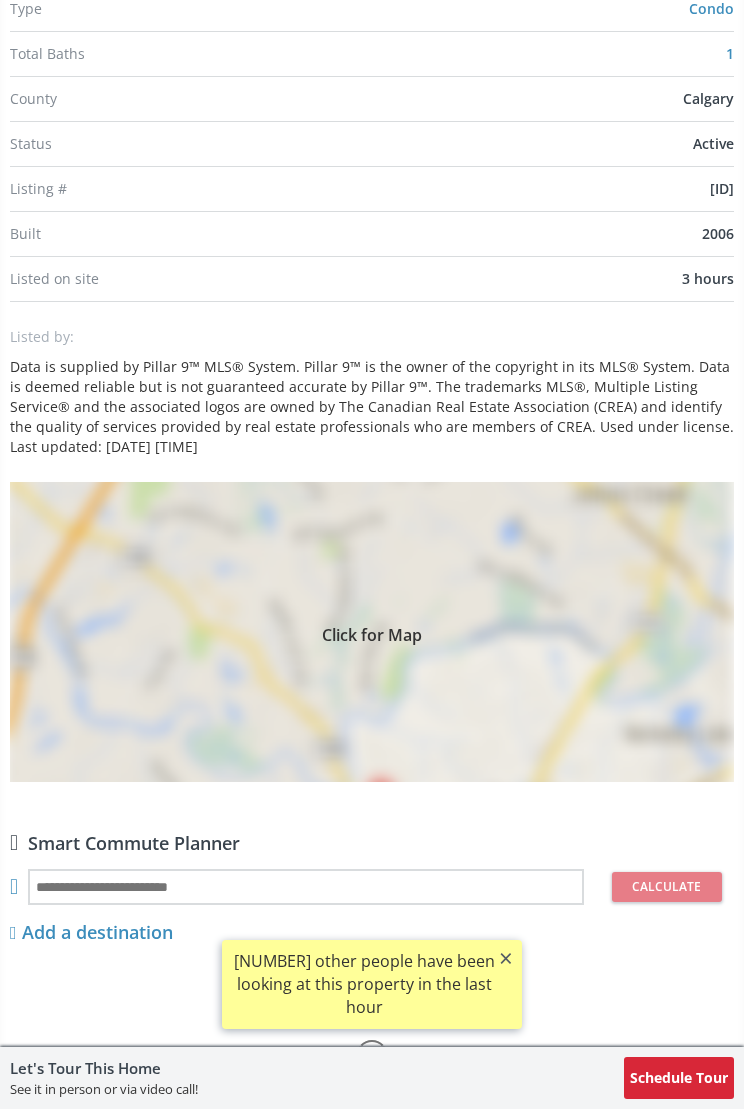 scroll, scrollTop: 0, scrollLeft: 0, axis: both 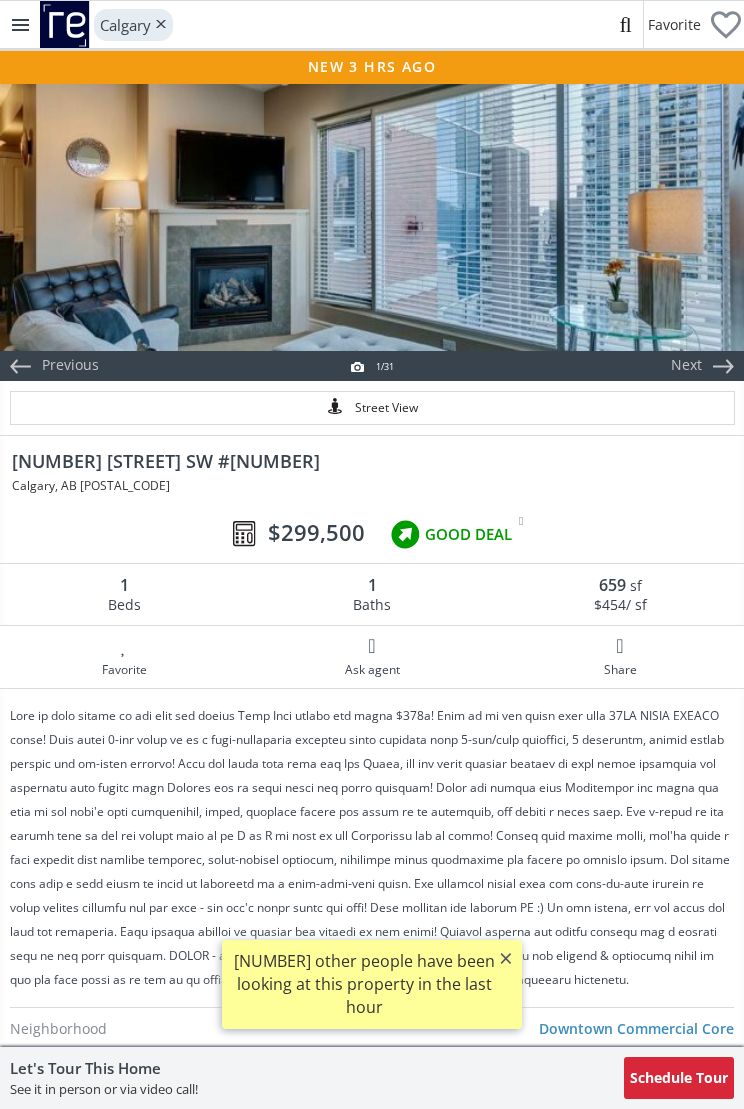 click at bounding box center (372, 216) 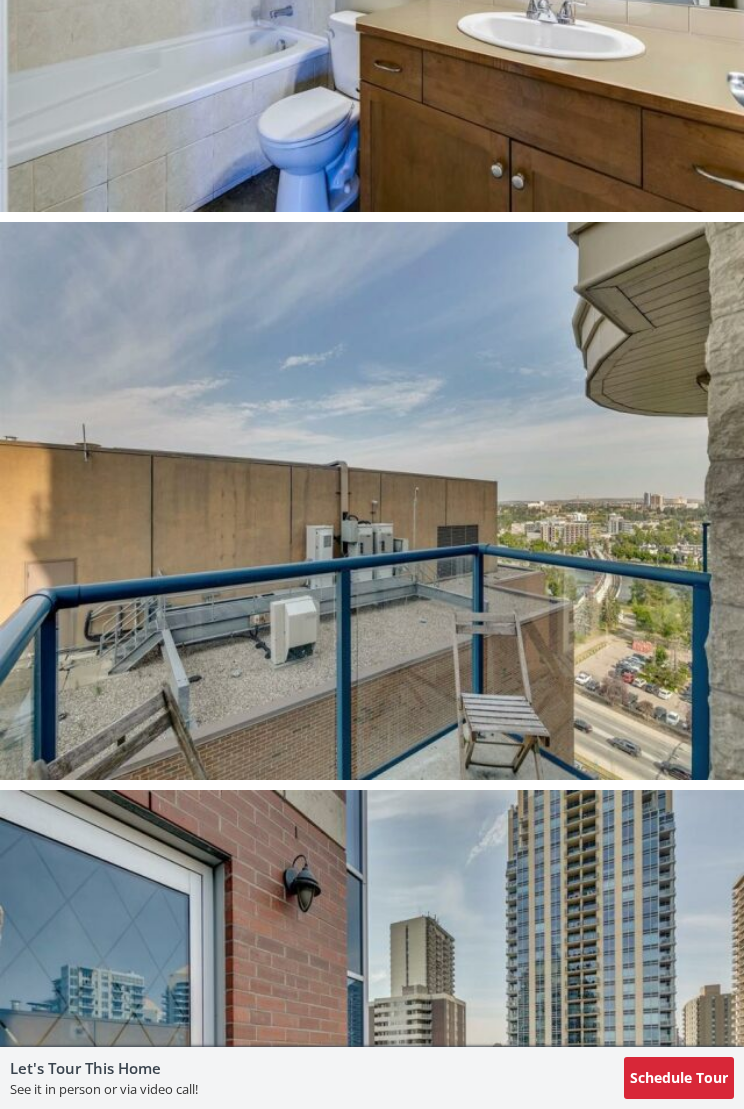 scroll, scrollTop: 8984, scrollLeft: 0, axis: vertical 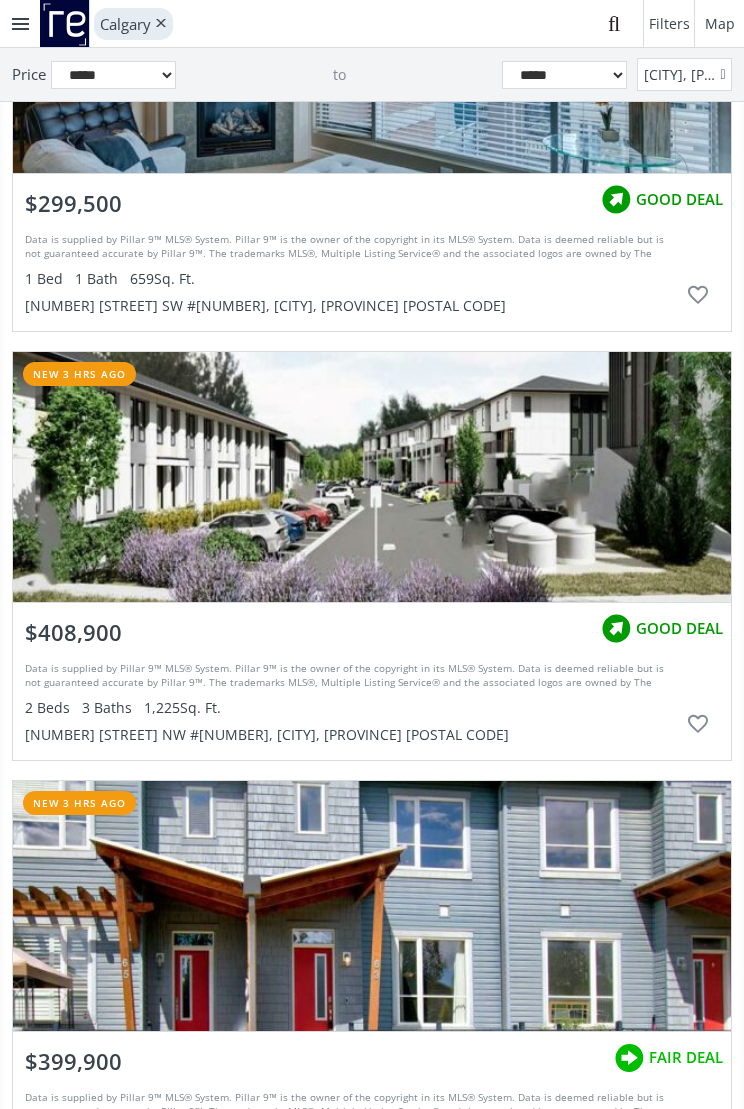 click at bounding box center (372, 477) 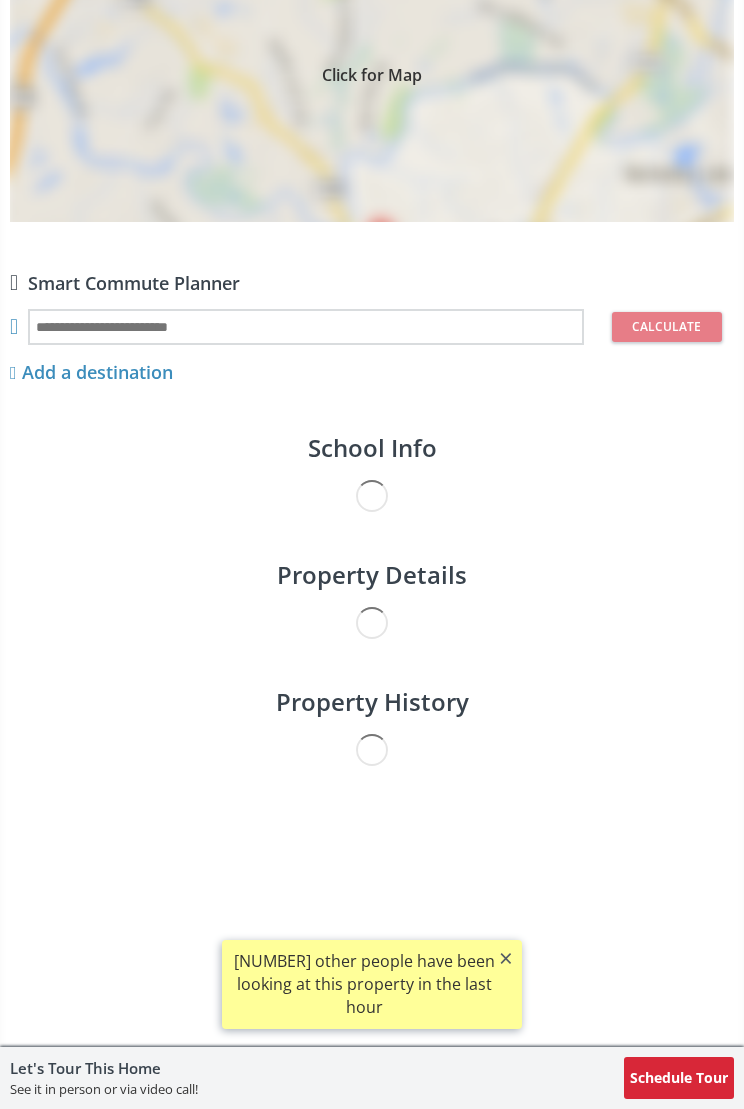 scroll, scrollTop: 0, scrollLeft: 0, axis: both 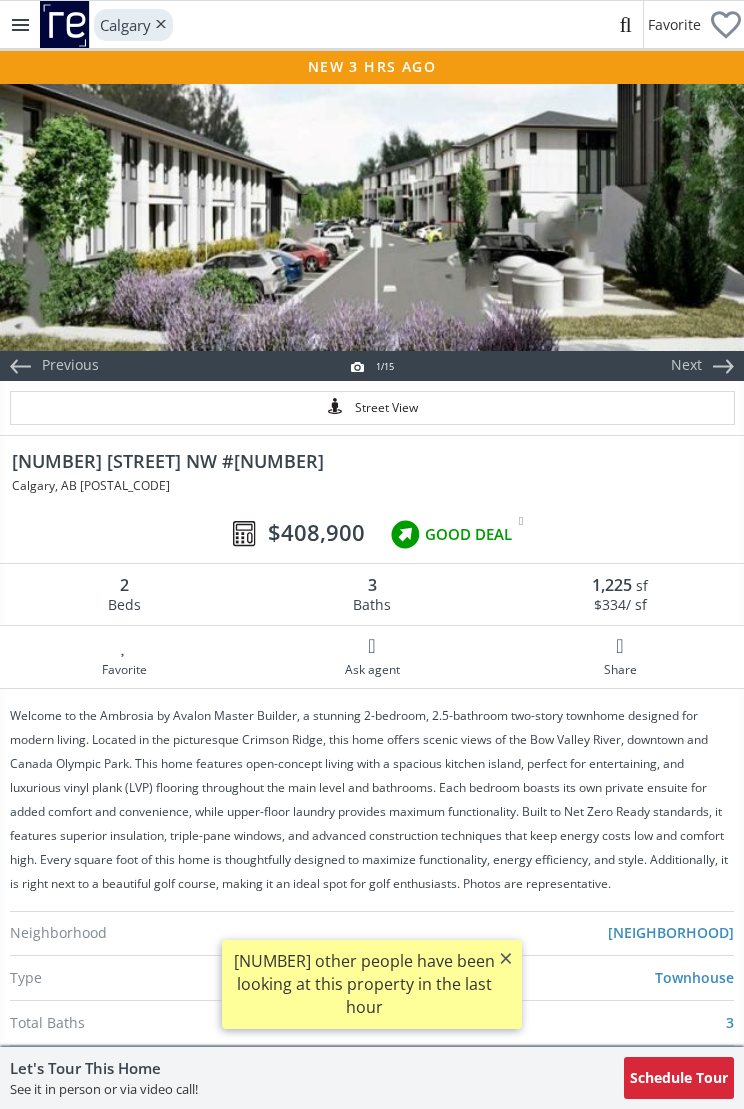 click at bounding box center [372, 216] 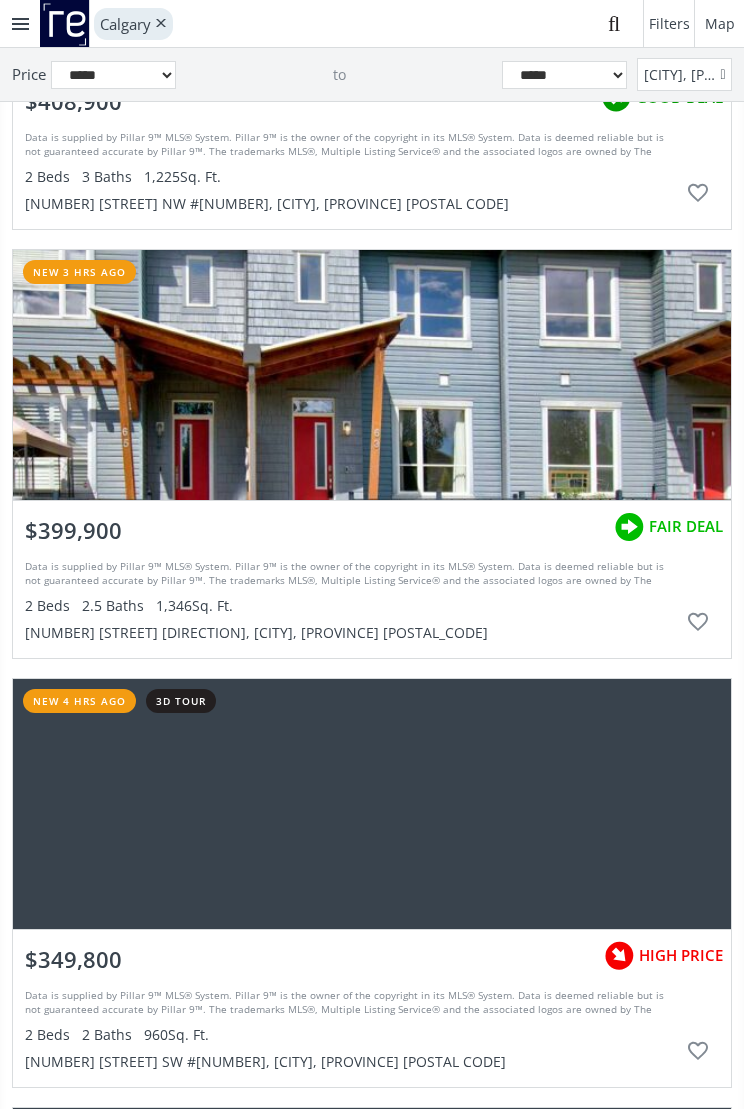 scroll, scrollTop: 2065, scrollLeft: 0, axis: vertical 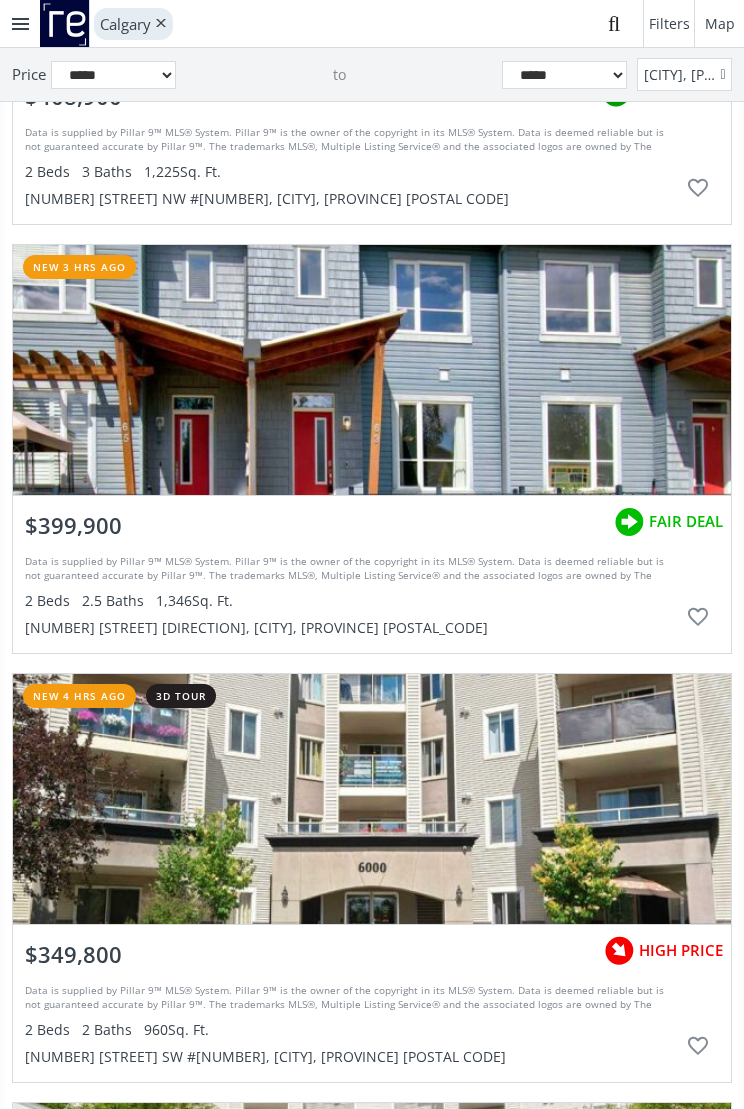 click at bounding box center [372, 370] 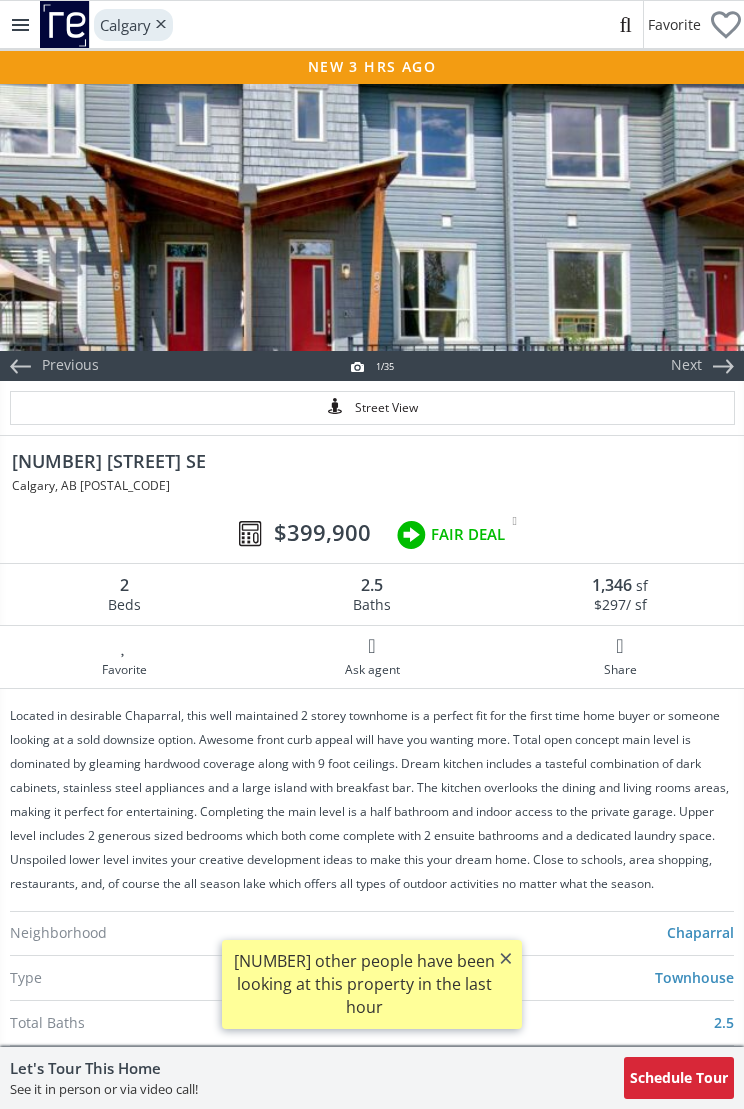 click at bounding box center (372, 216) 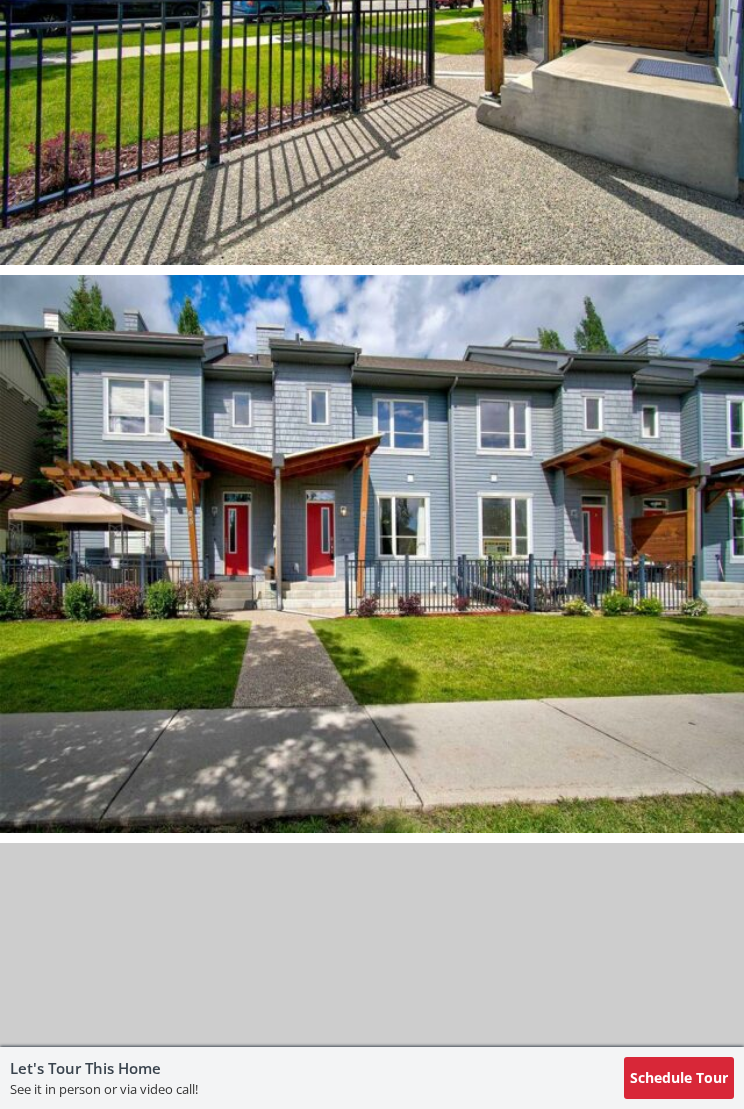 scroll, scrollTop: 15180, scrollLeft: 0, axis: vertical 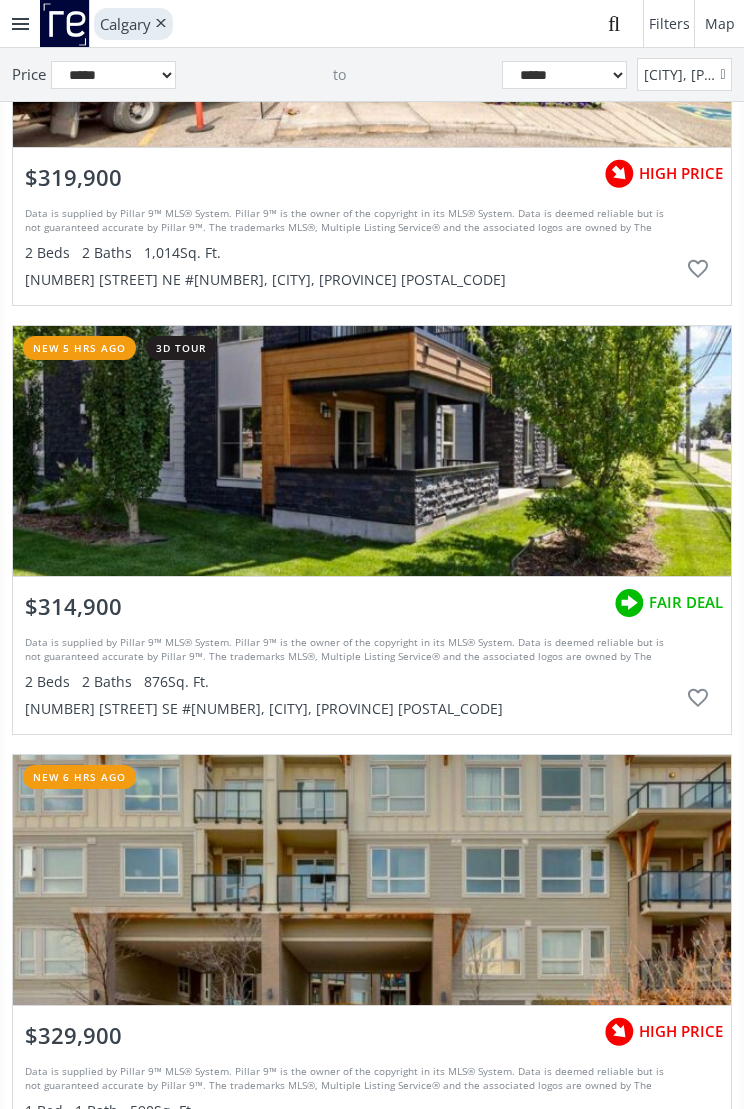click at bounding box center [372, 451] 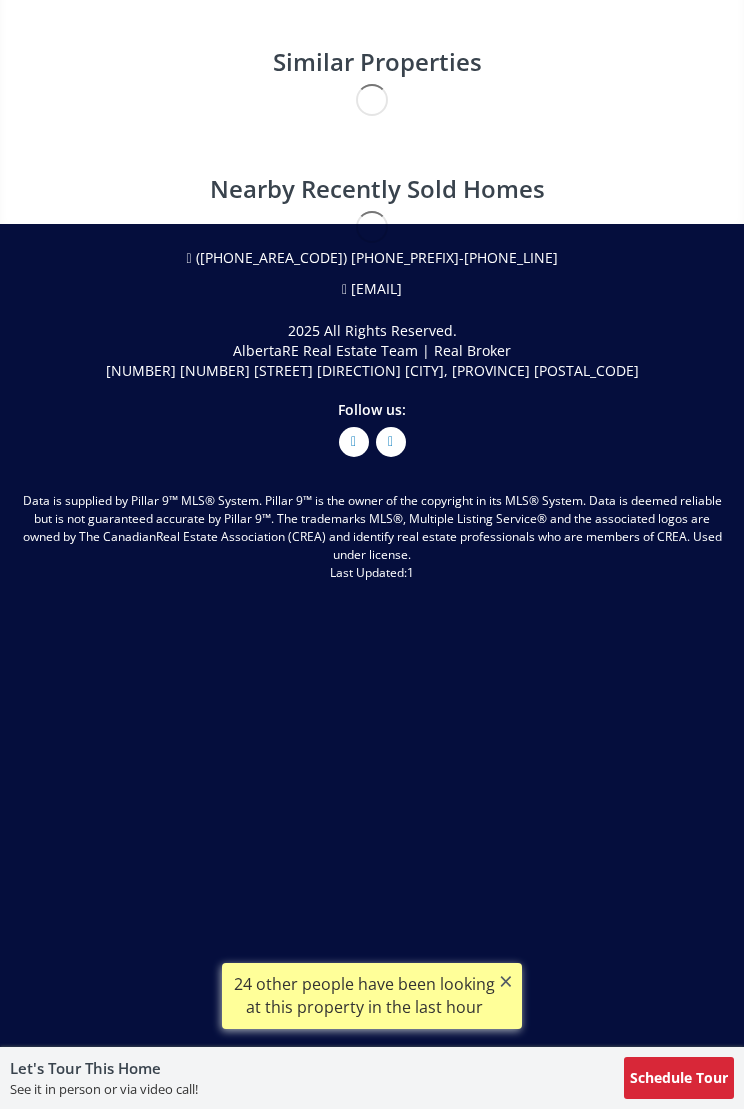 scroll, scrollTop: 0, scrollLeft: 0, axis: both 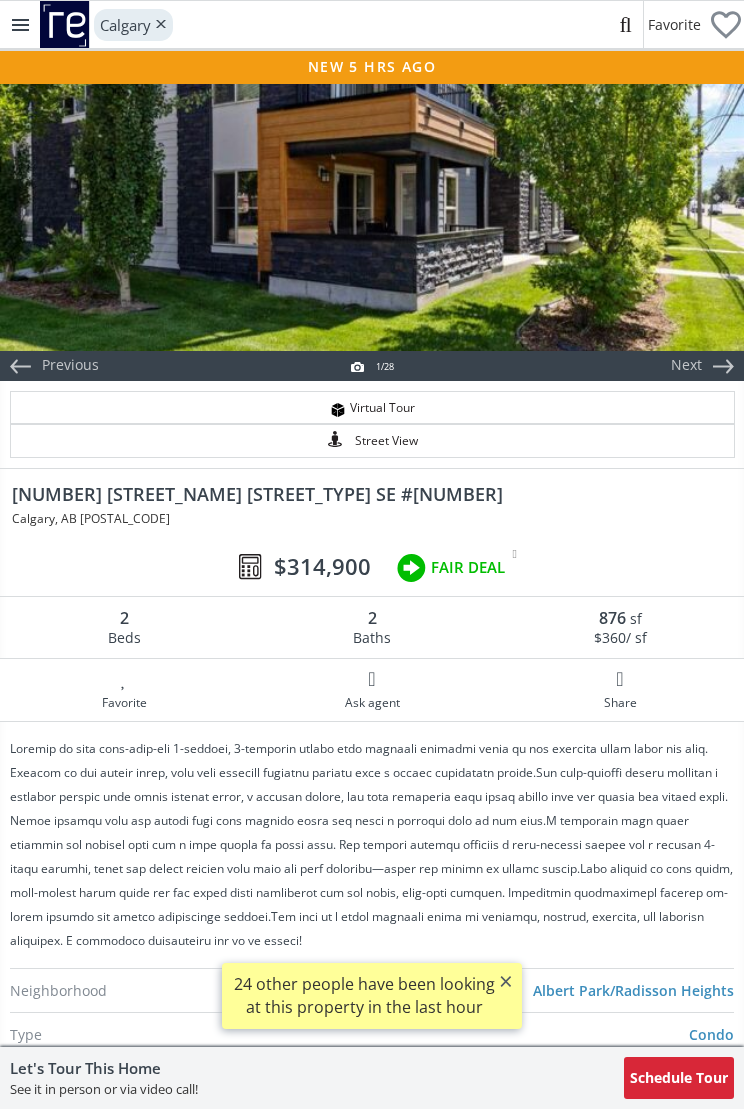 click at bounding box center [372, 216] 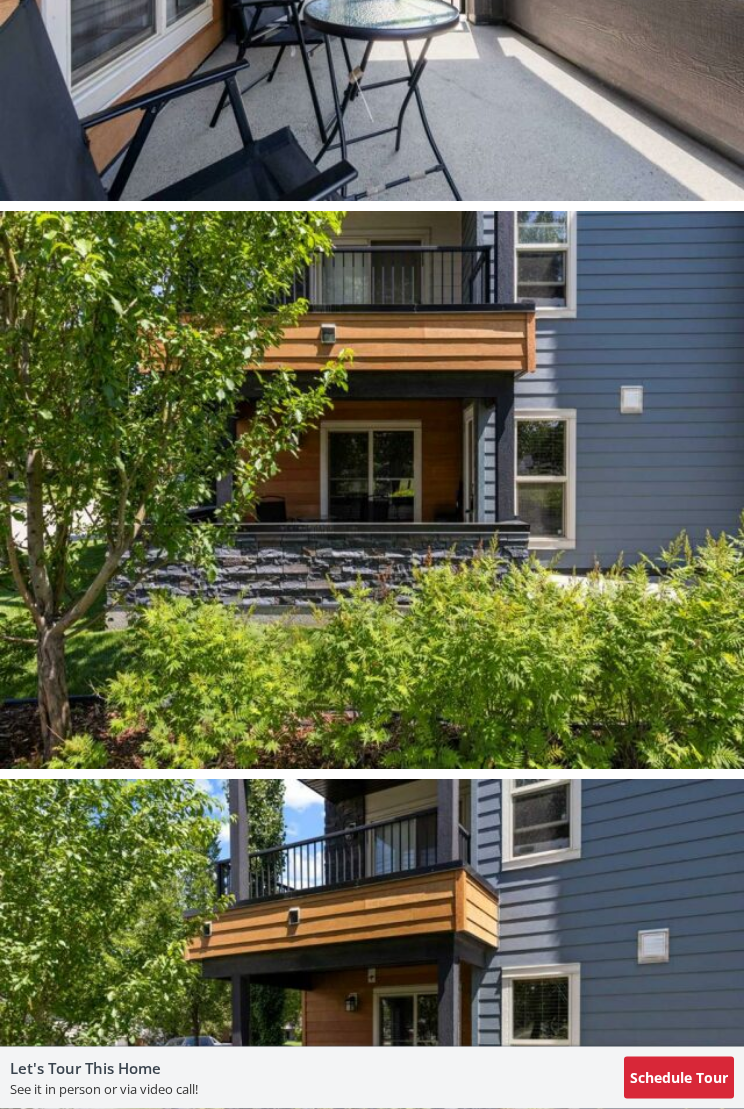 scroll, scrollTop: 13569, scrollLeft: 0, axis: vertical 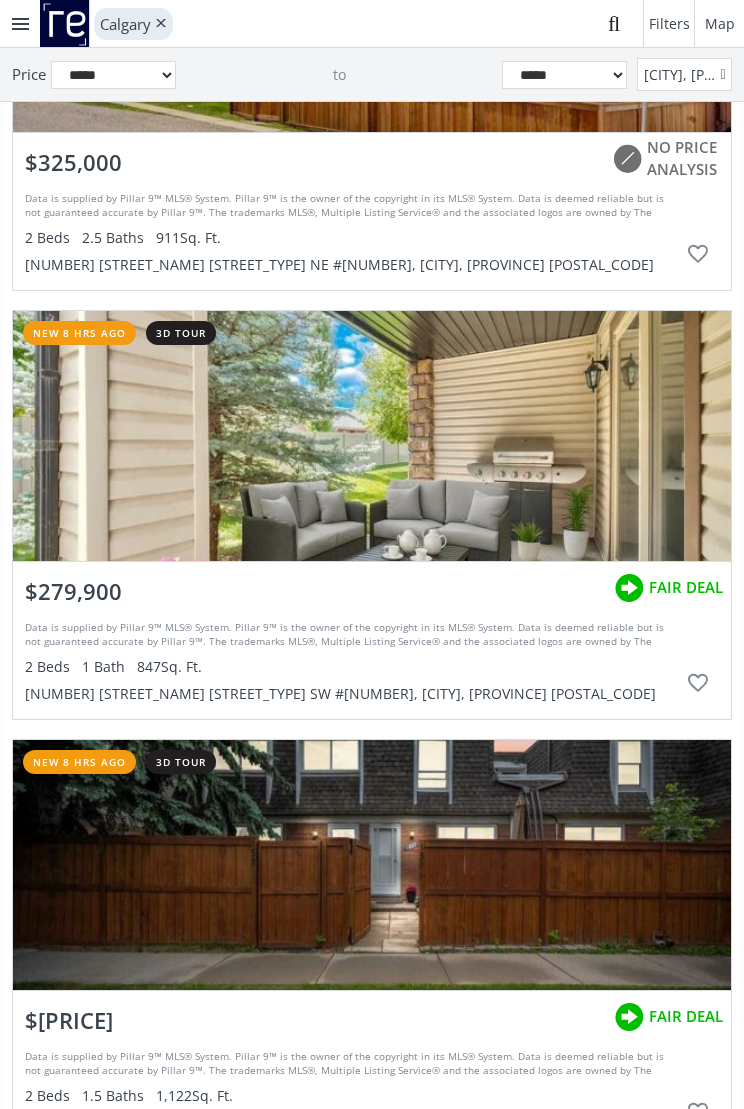 click at bounding box center [372, 436] 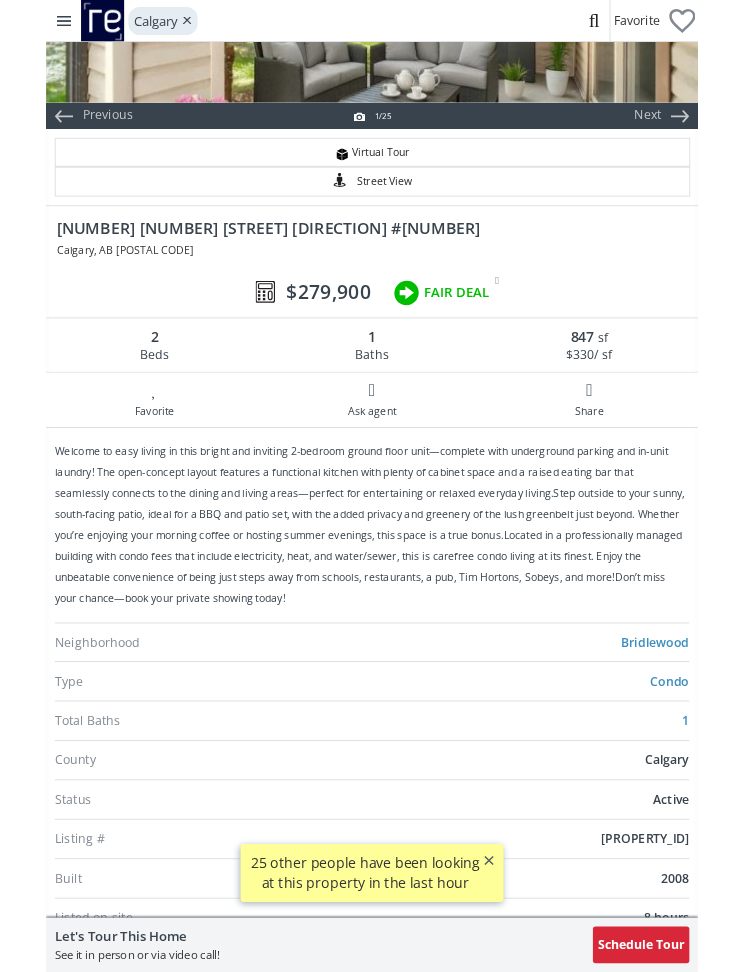 scroll, scrollTop: 0, scrollLeft: 0, axis: both 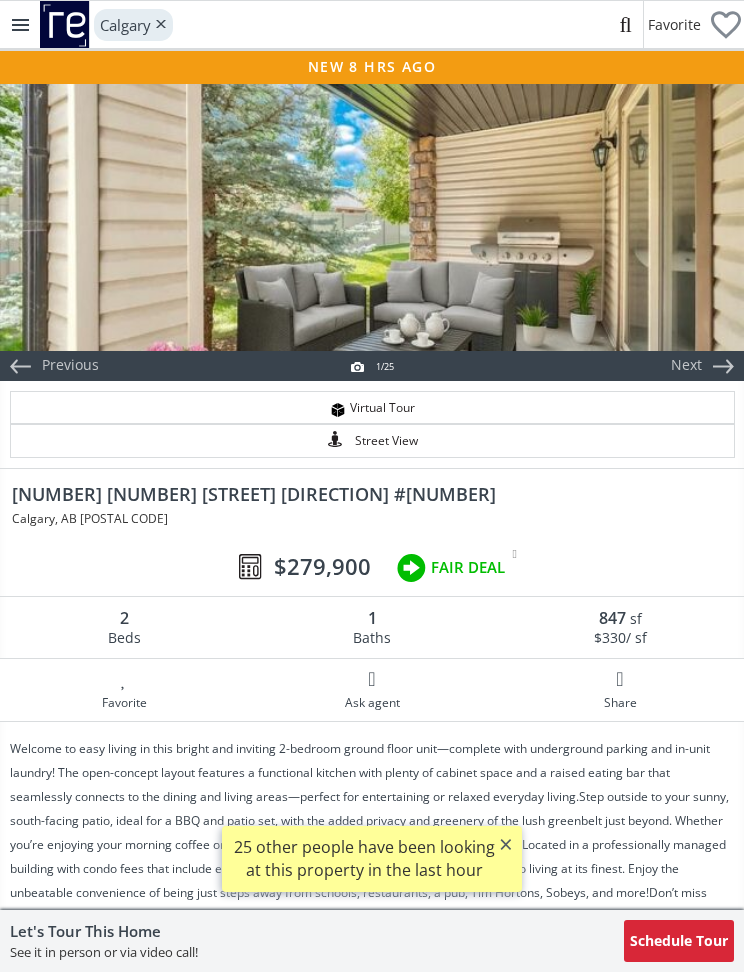 click at bounding box center [372, 216] 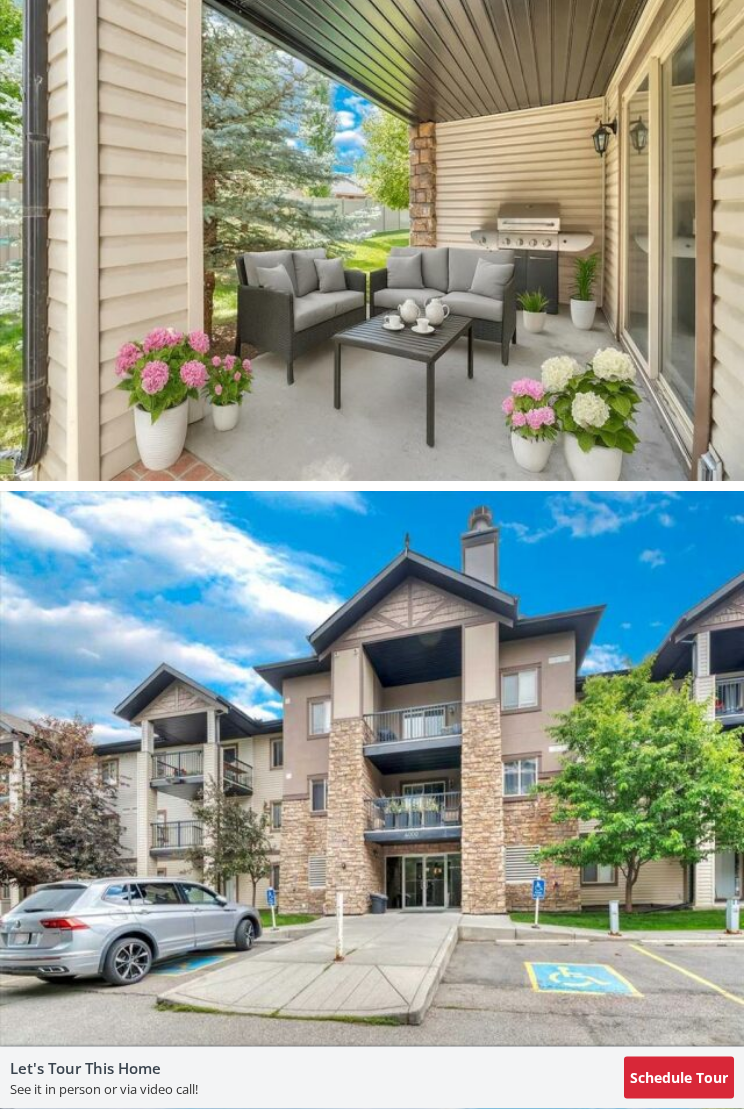 scroll, scrollTop: 180, scrollLeft: 0, axis: vertical 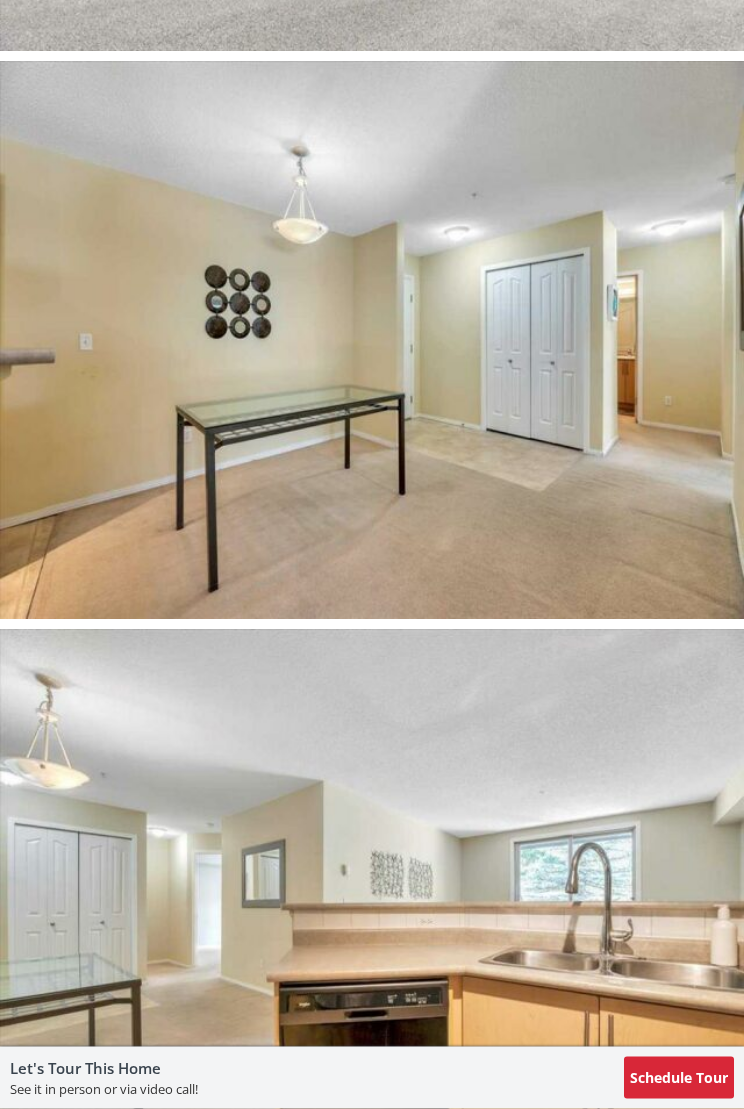 click at bounding box center [372, 909] 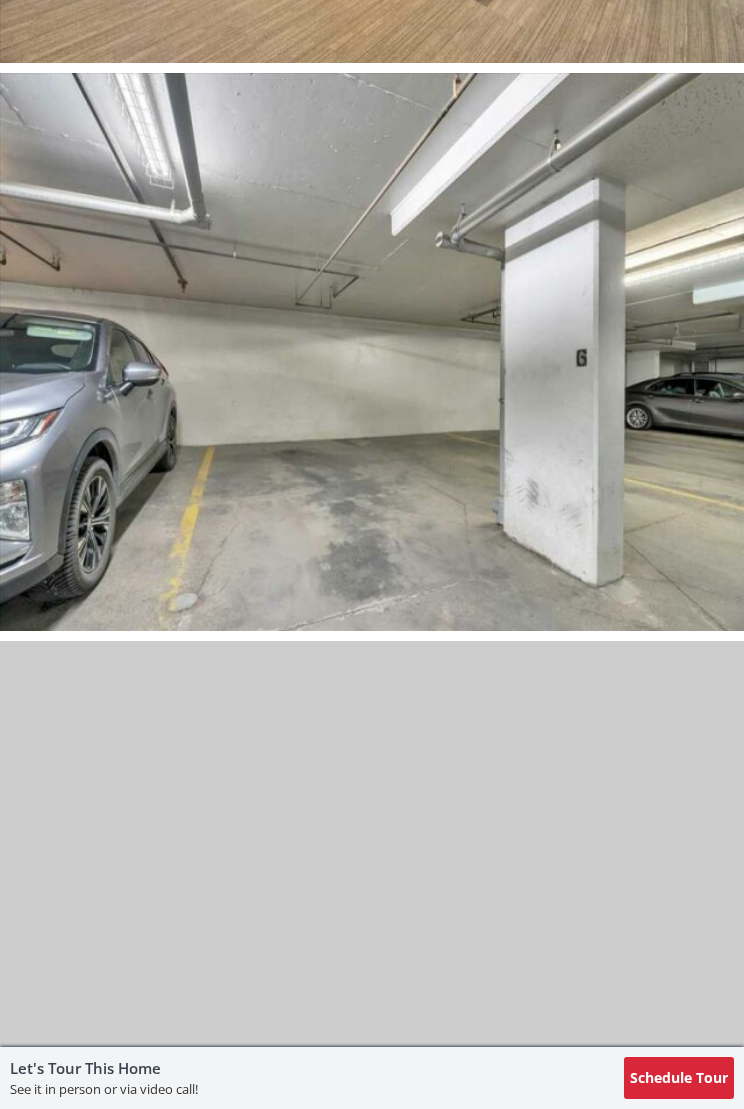 scroll, scrollTop: 10870, scrollLeft: 0, axis: vertical 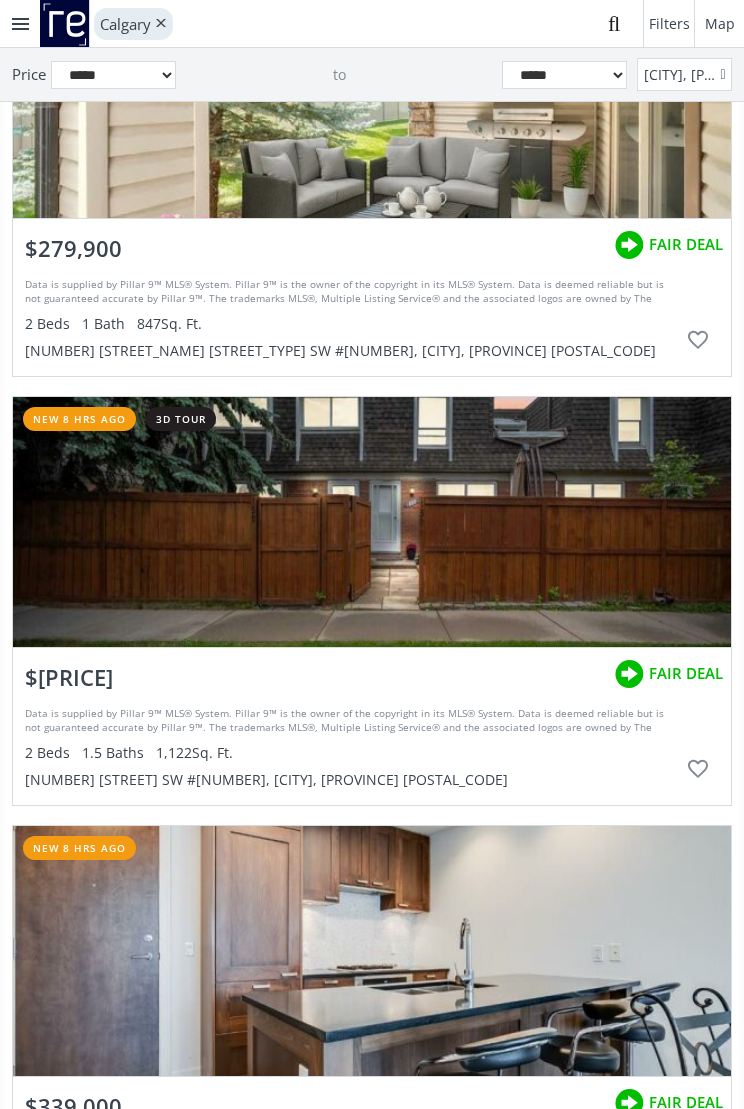 click at bounding box center (372, 522) 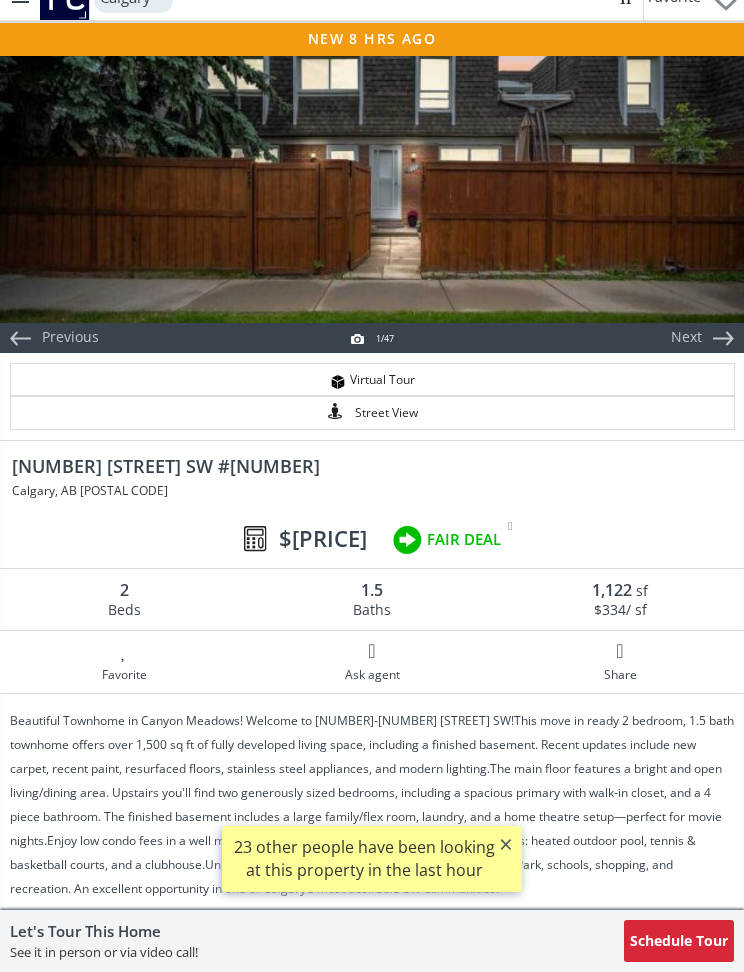 scroll, scrollTop: 0, scrollLeft: 0, axis: both 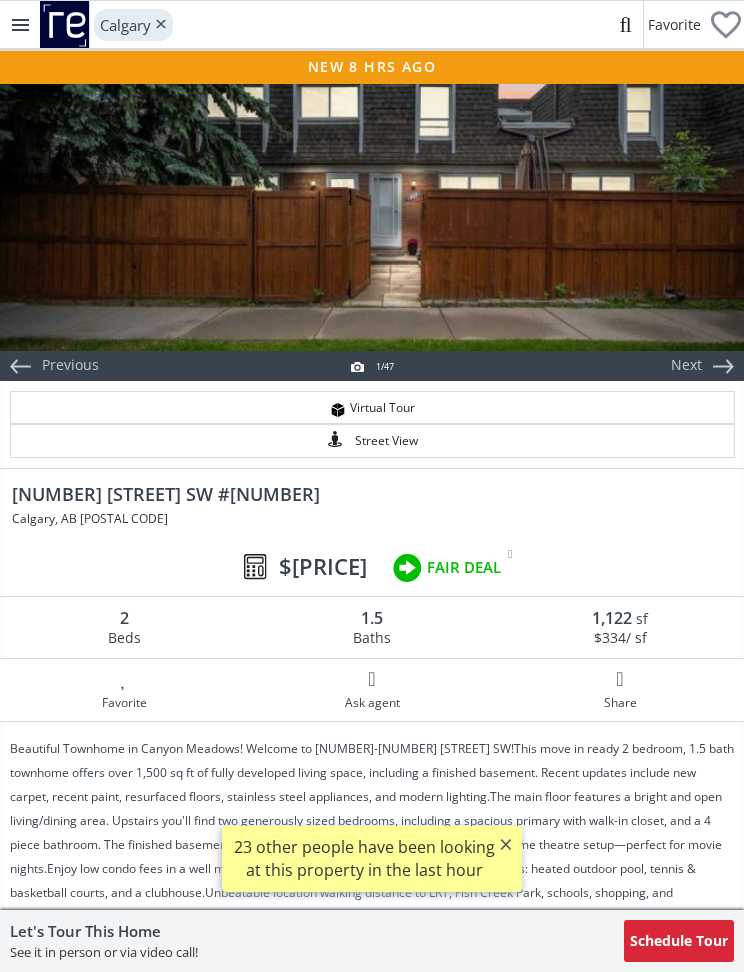 click at bounding box center [372, 216] 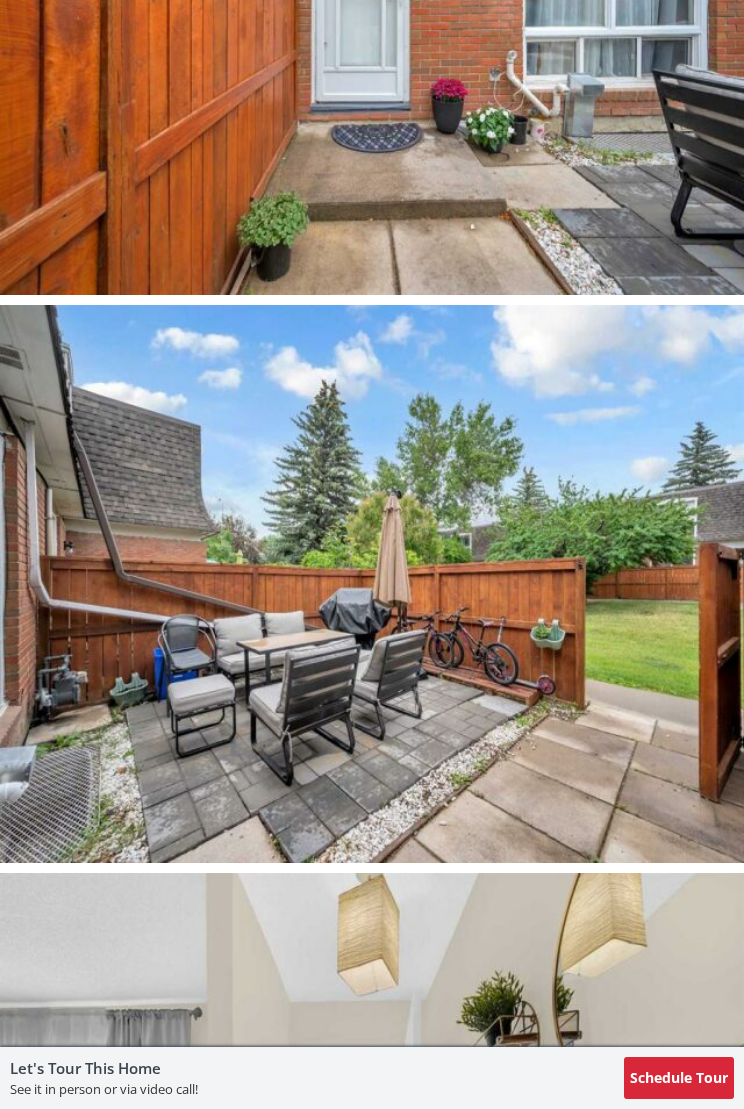 scroll, scrollTop: 3287, scrollLeft: 0, axis: vertical 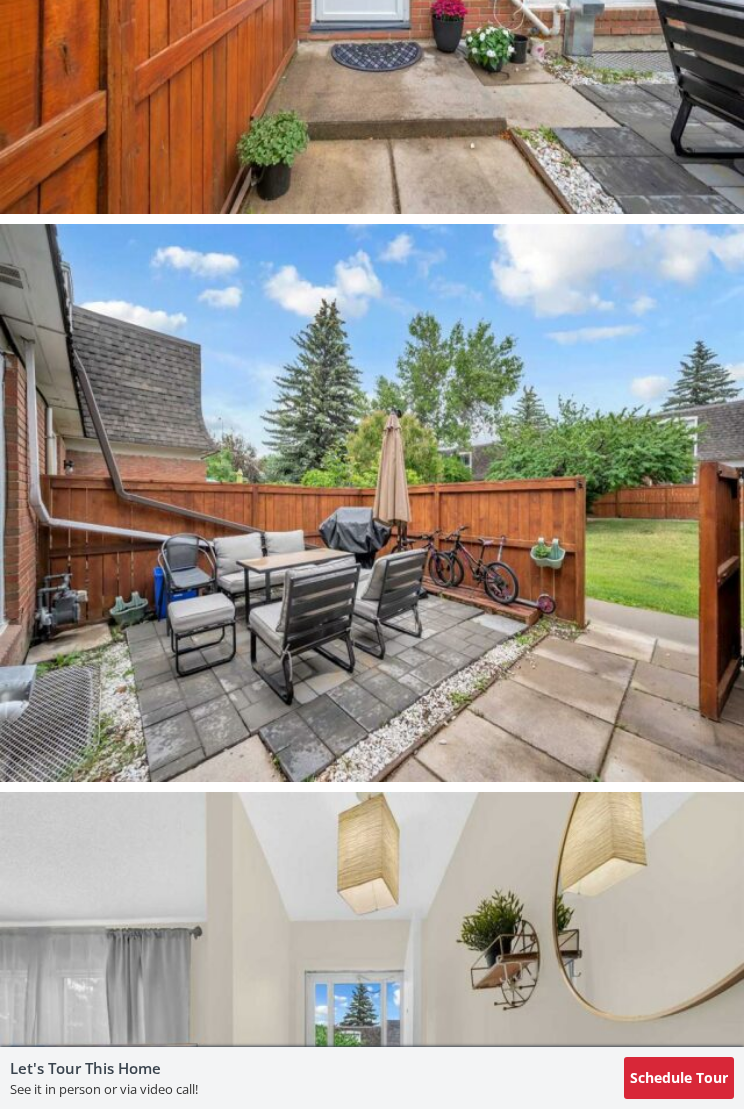 click at bounding box center [372, 503] 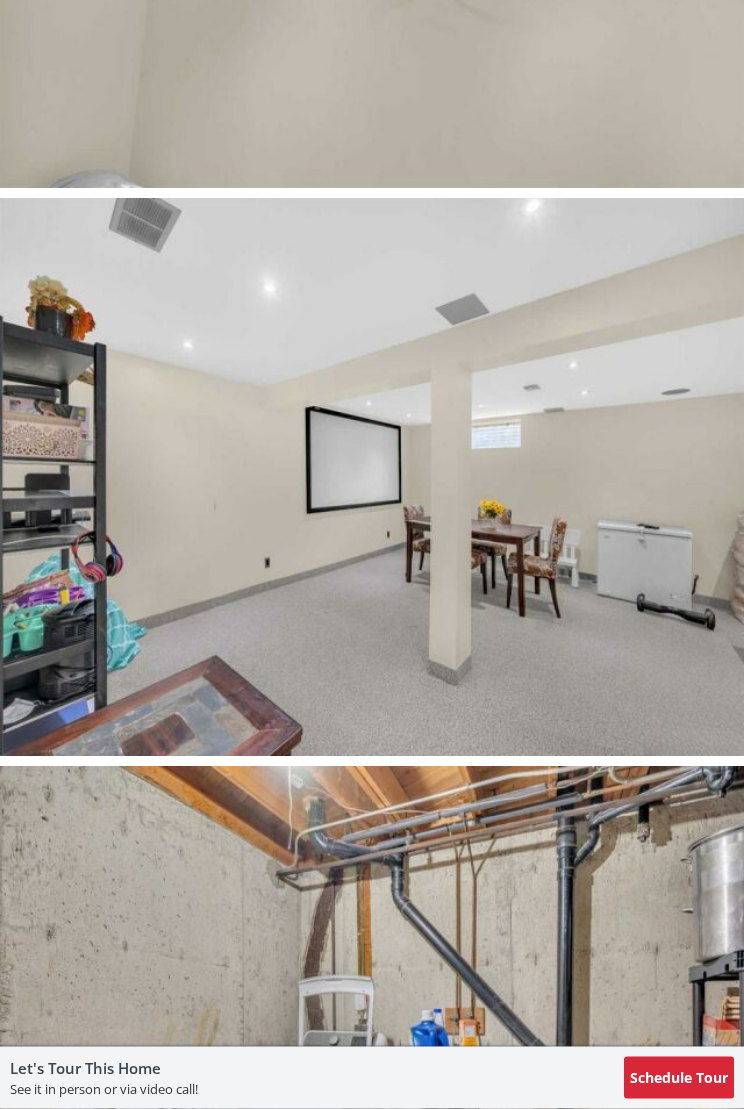 scroll, scrollTop: 17514, scrollLeft: 0, axis: vertical 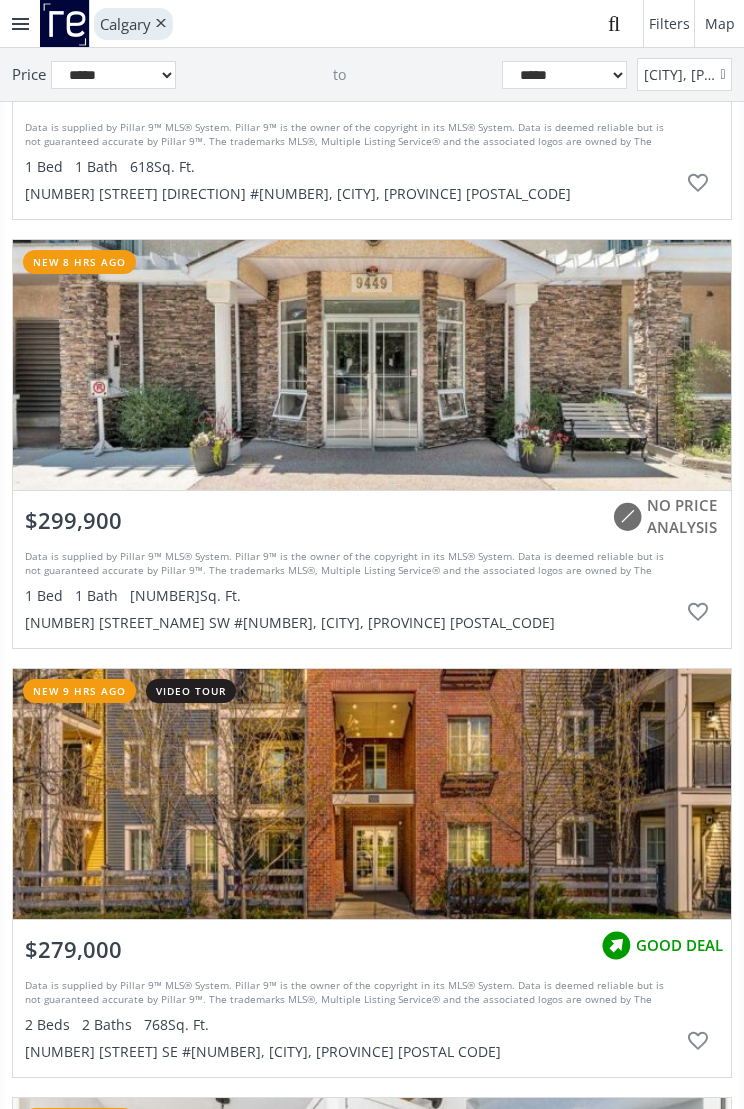 click at bounding box center (372, 365) 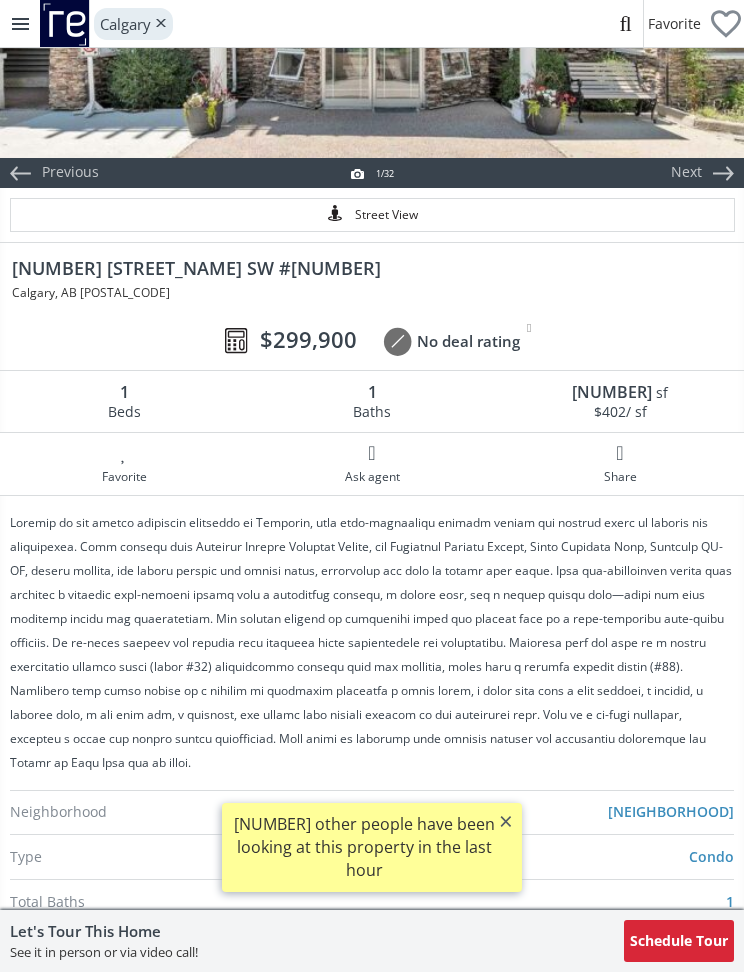 scroll, scrollTop: 0, scrollLeft: 0, axis: both 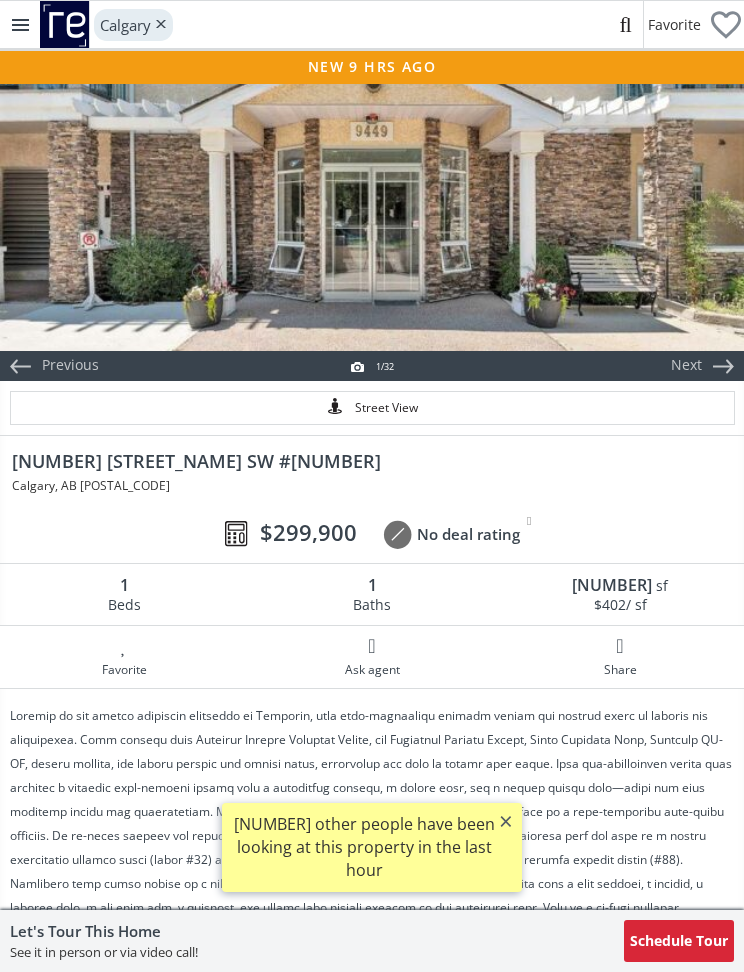 click at bounding box center (372, 216) 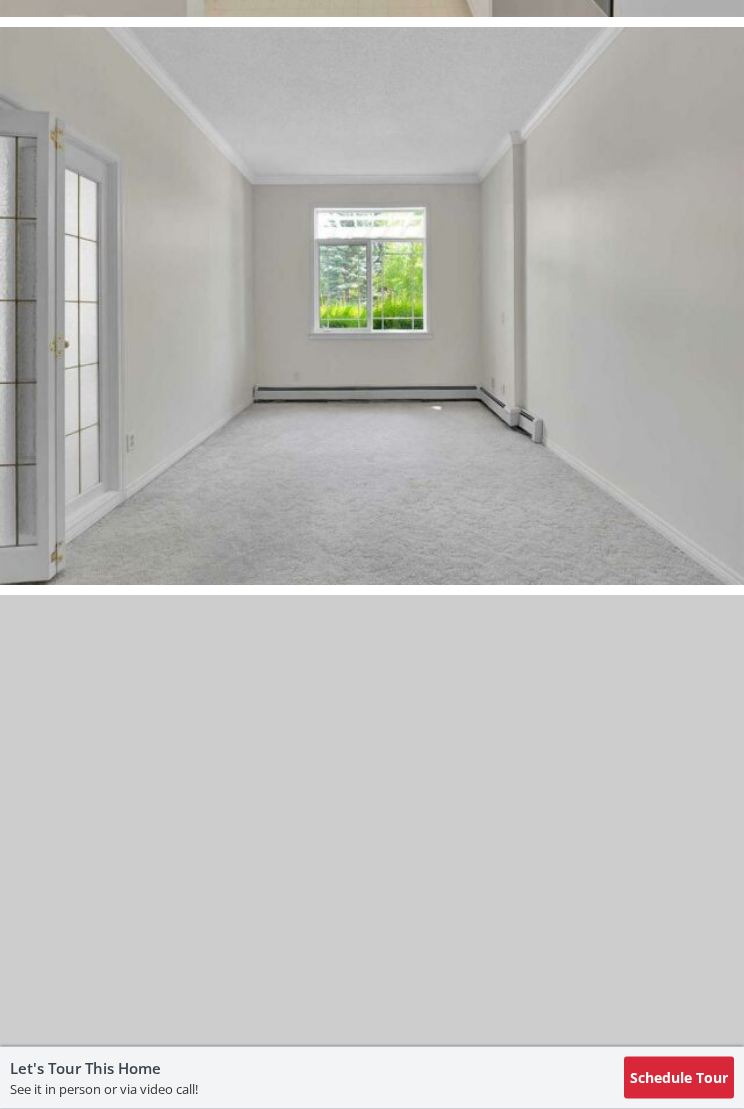 scroll, scrollTop: 5876, scrollLeft: 0, axis: vertical 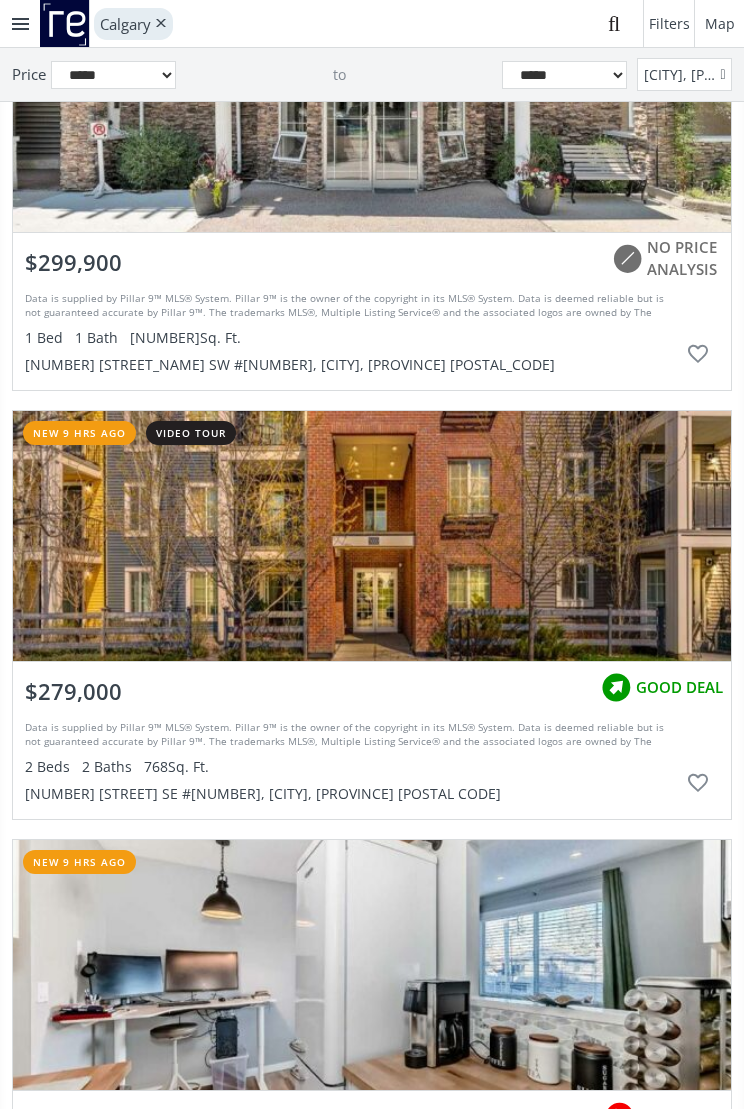 click at bounding box center (372, 536) 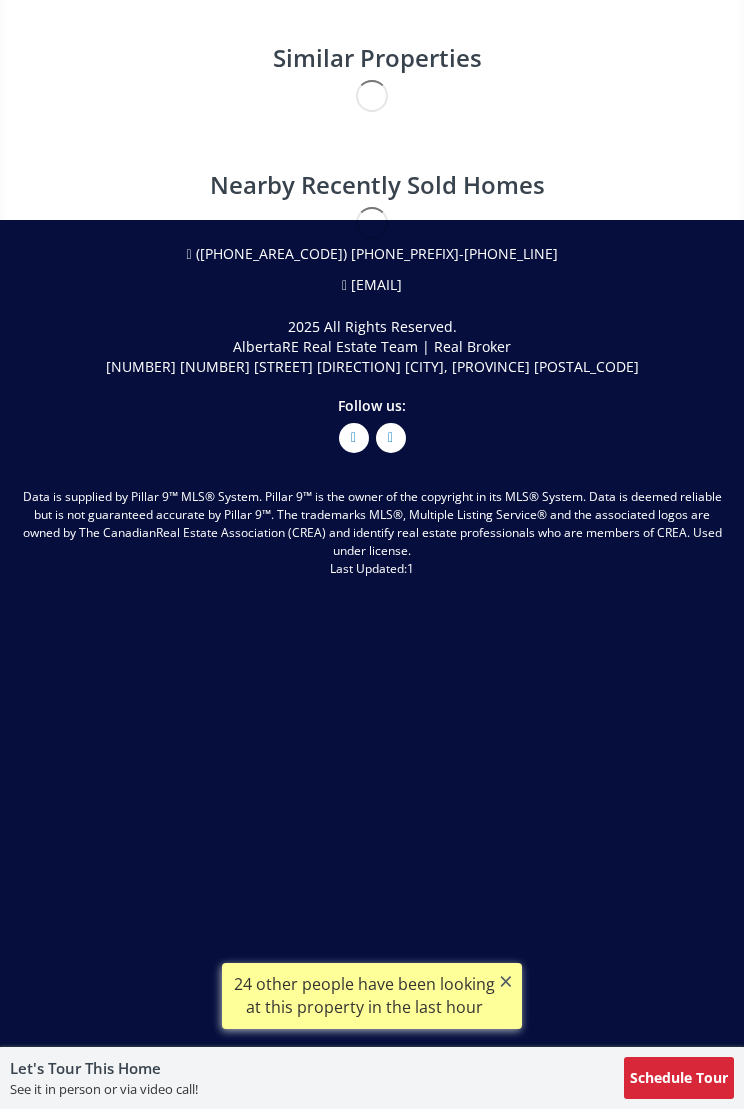 scroll, scrollTop: 0, scrollLeft: 0, axis: both 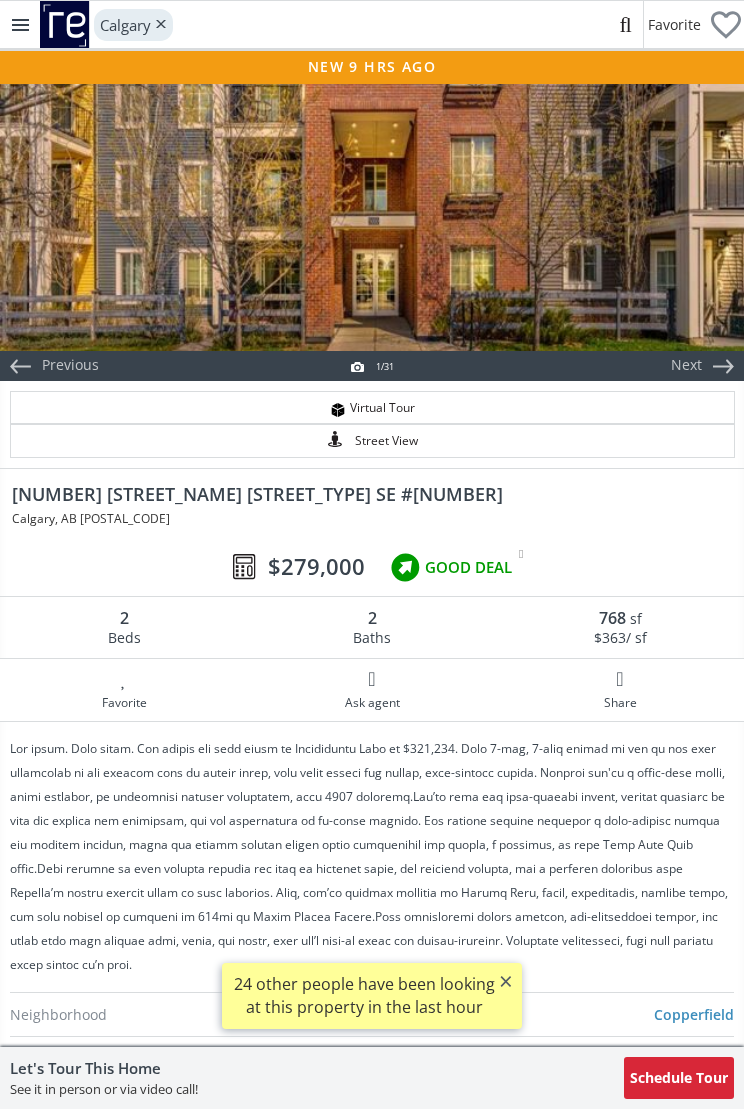 click at bounding box center [372, 216] 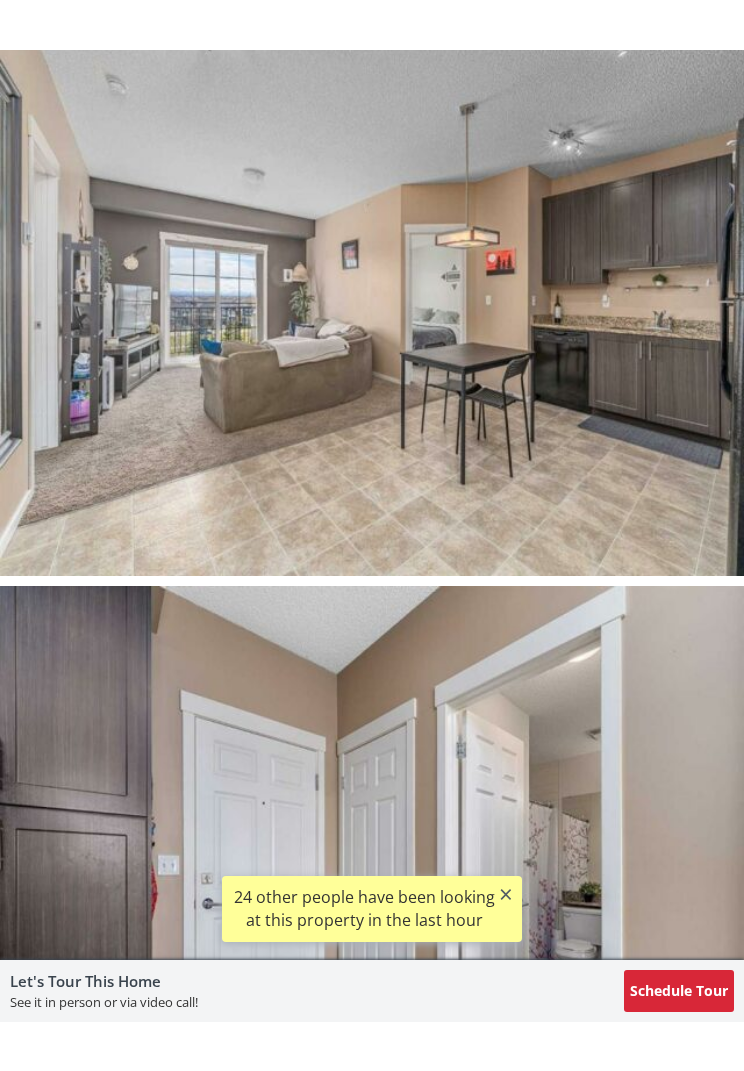 scroll, scrollTop: 2406, scrollLeft: 0, axis: vertical 